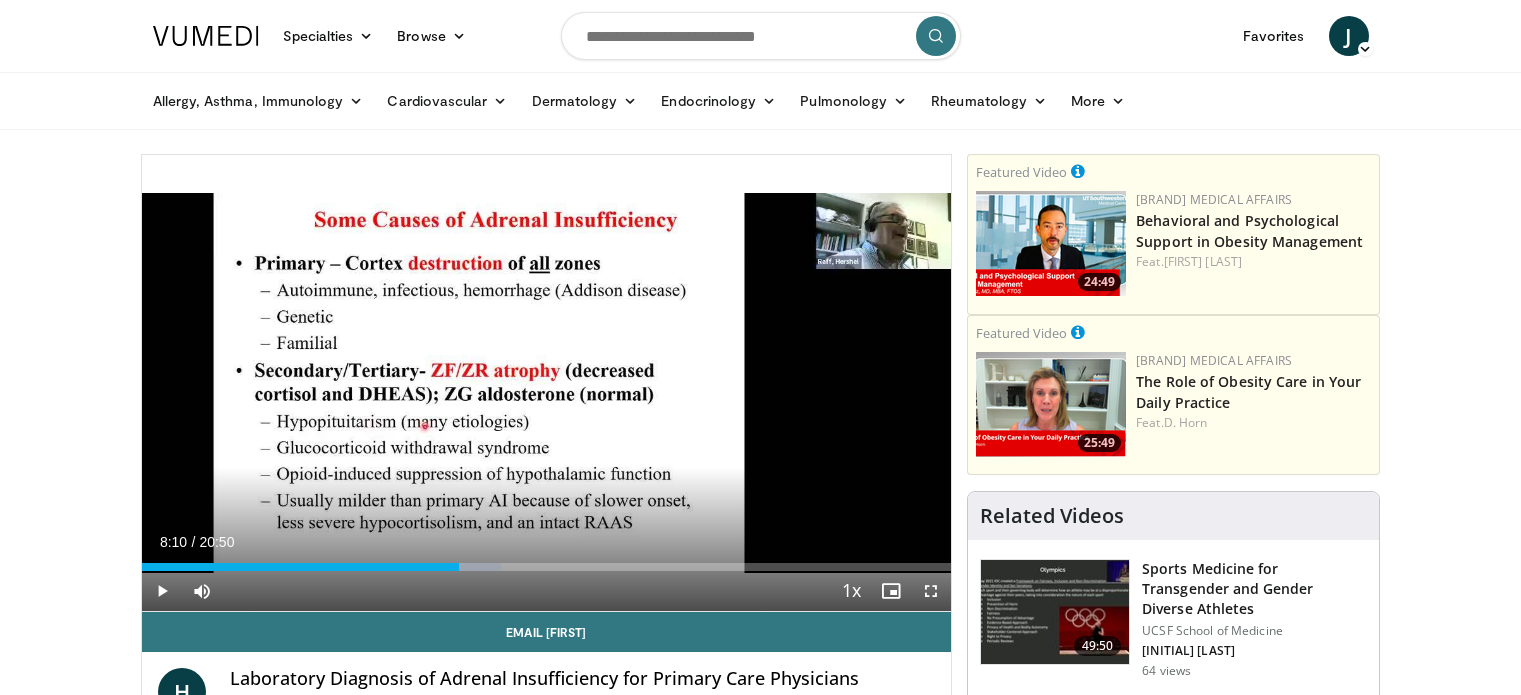 scroll, scrollTop: 0, scrollLeft: 0, axis: both 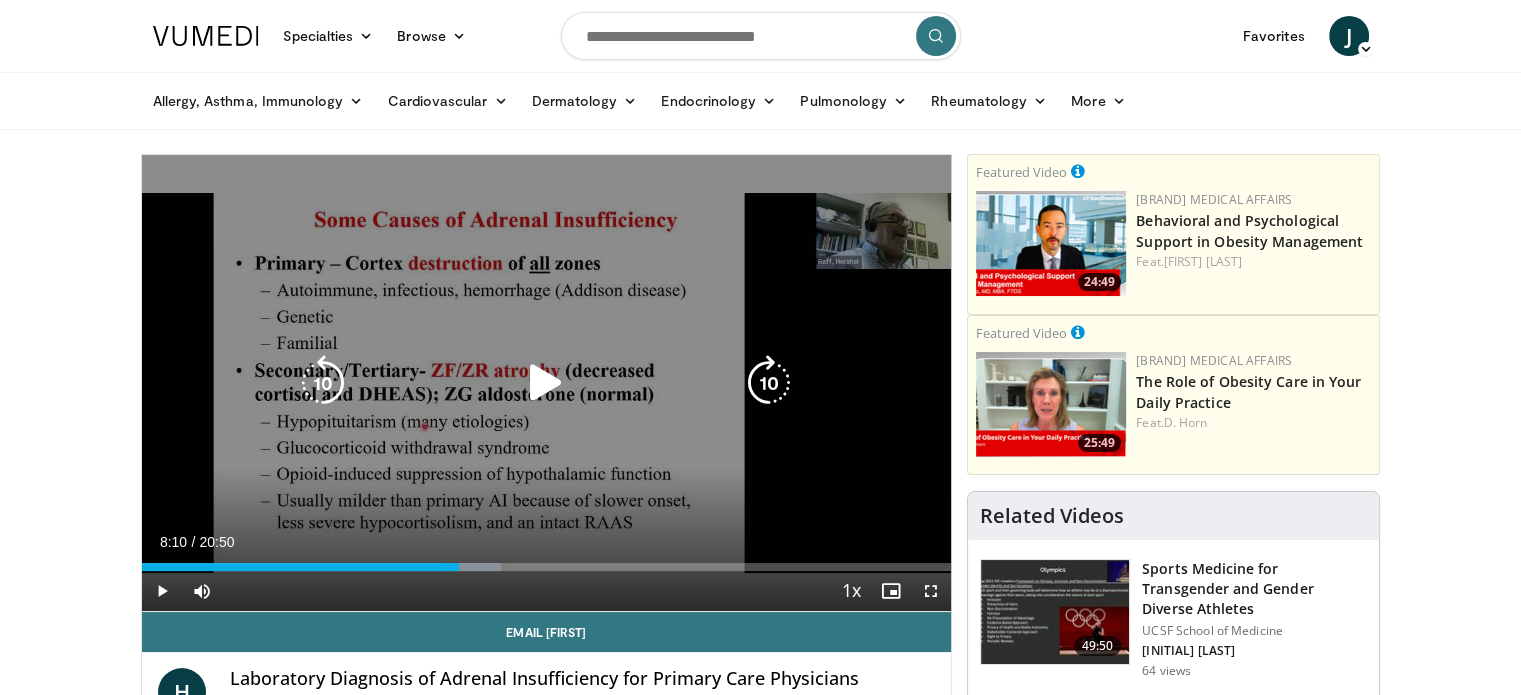 click at bounding box center (546, 383) 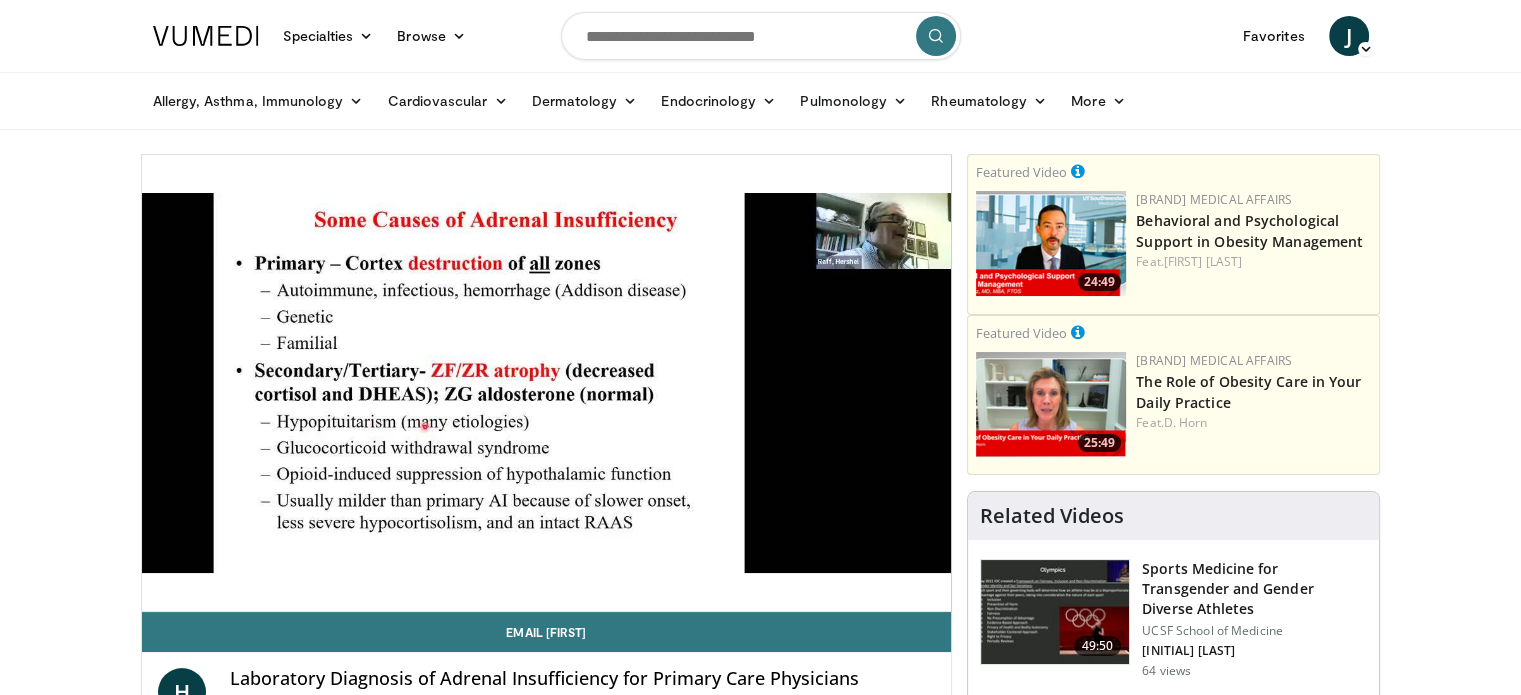 type 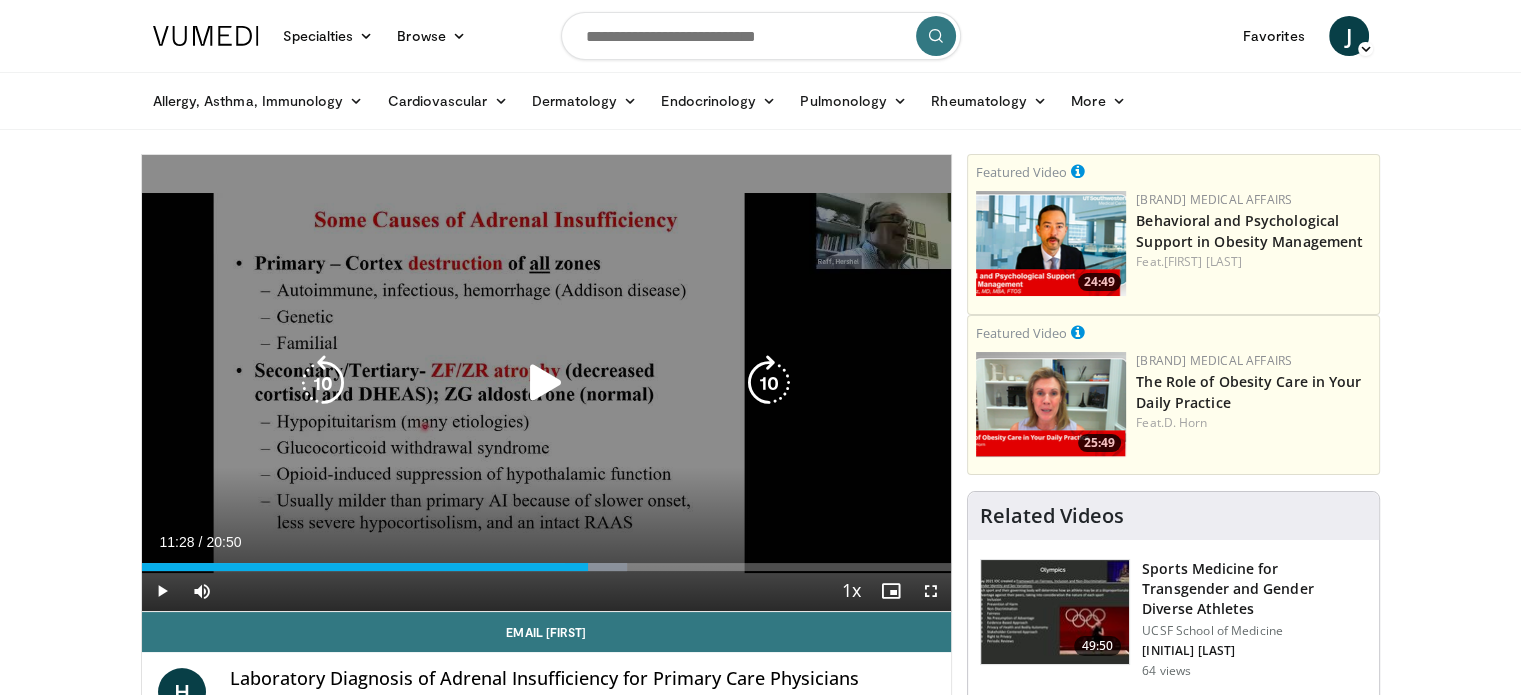 click at bounding box center [546, 383] 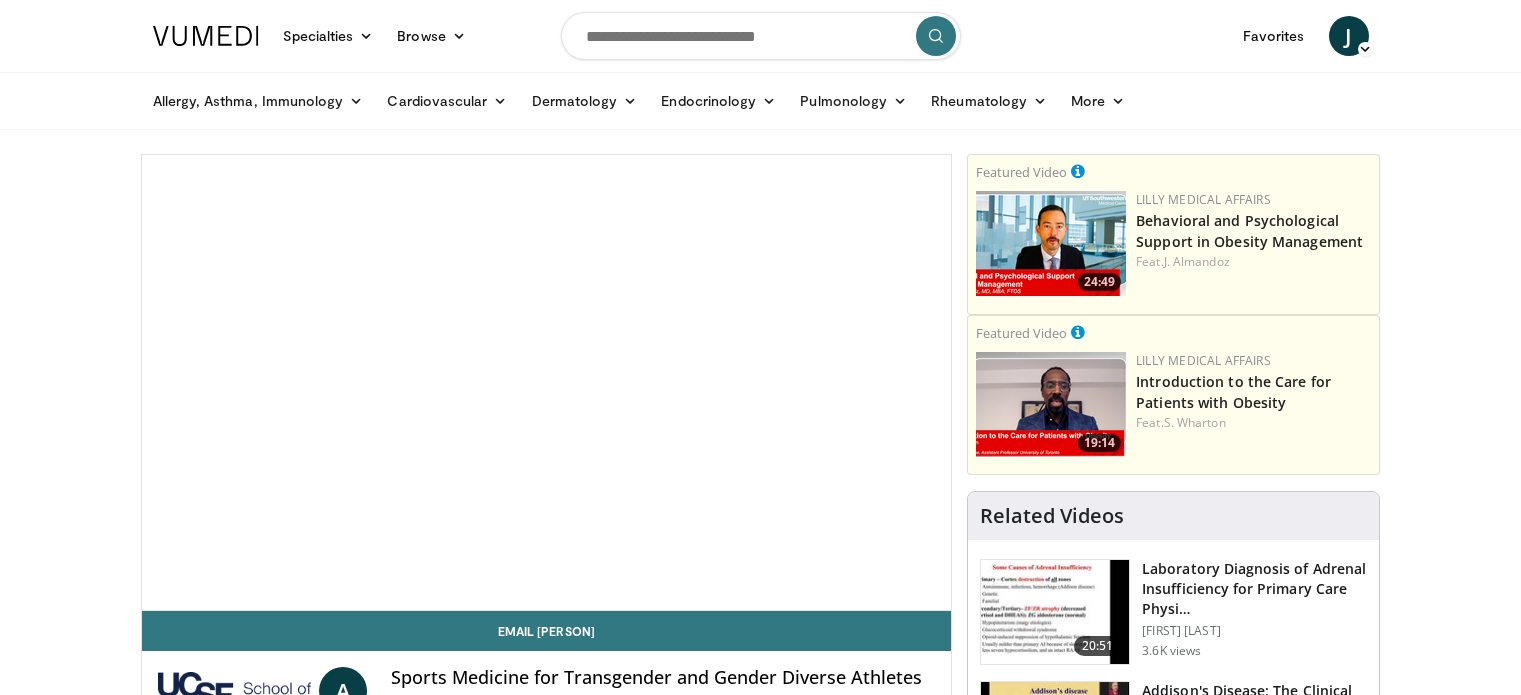 scroll, scrollTop: 0, scrollLeft: 0, axis: both 